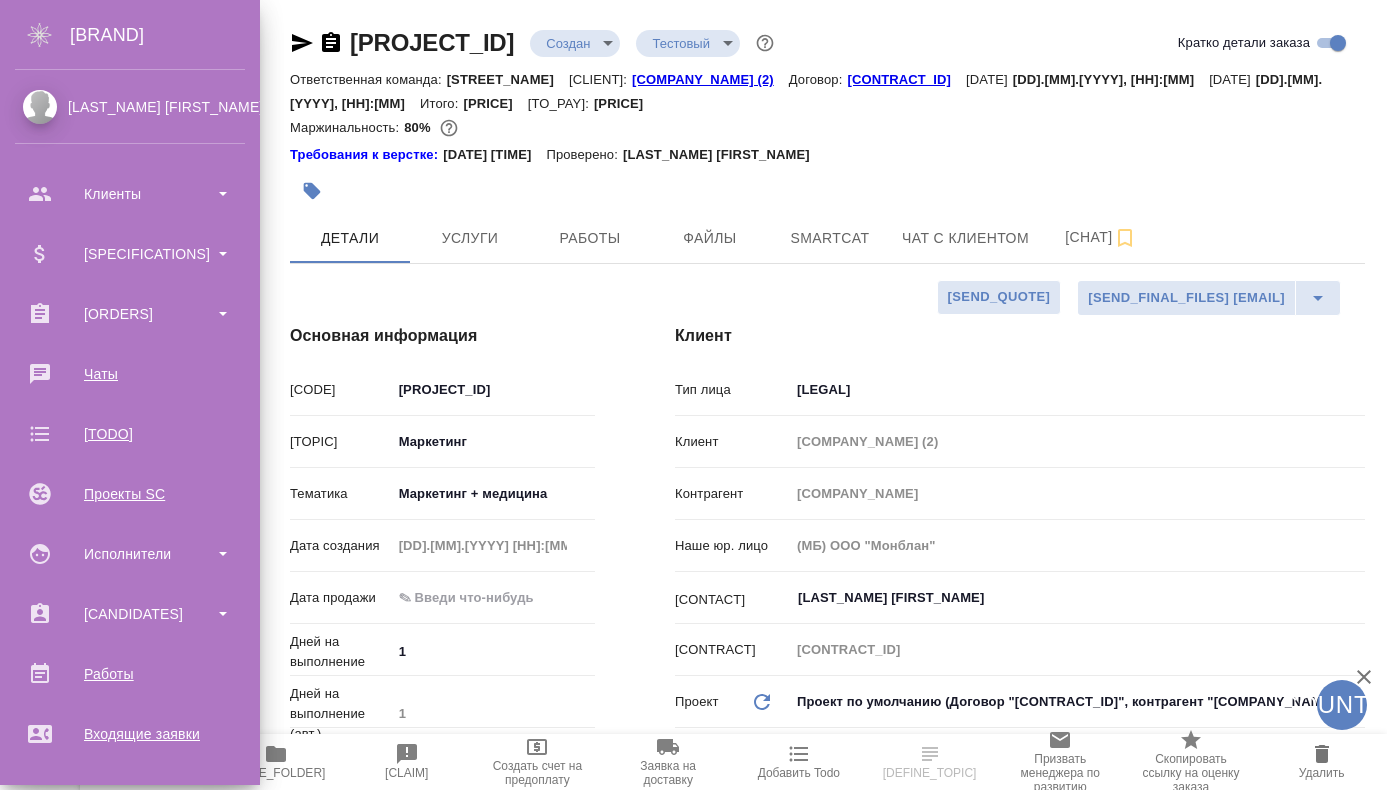 scroll, scrollTop: 0, scrollLeft: 0, axis: both 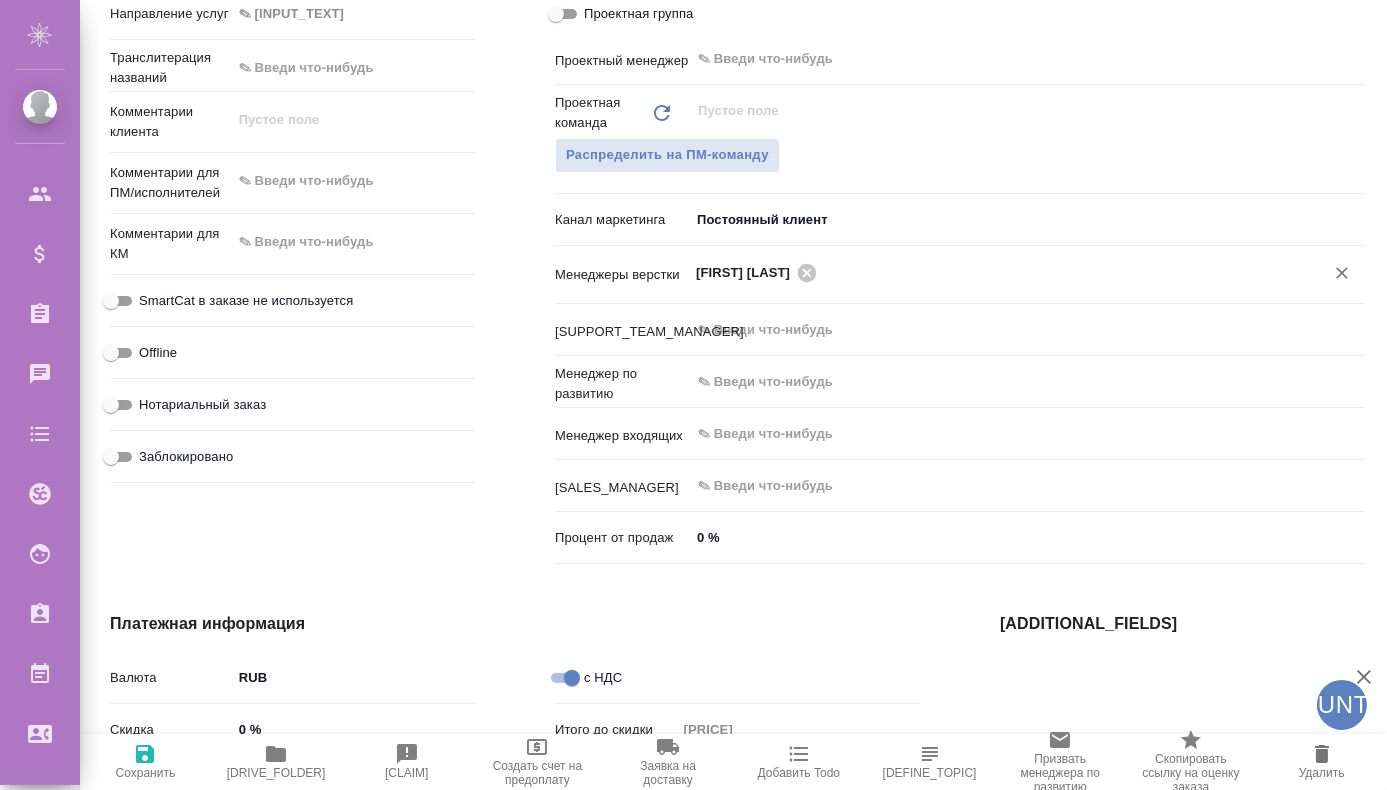 click at bounding box center [1057, 272] 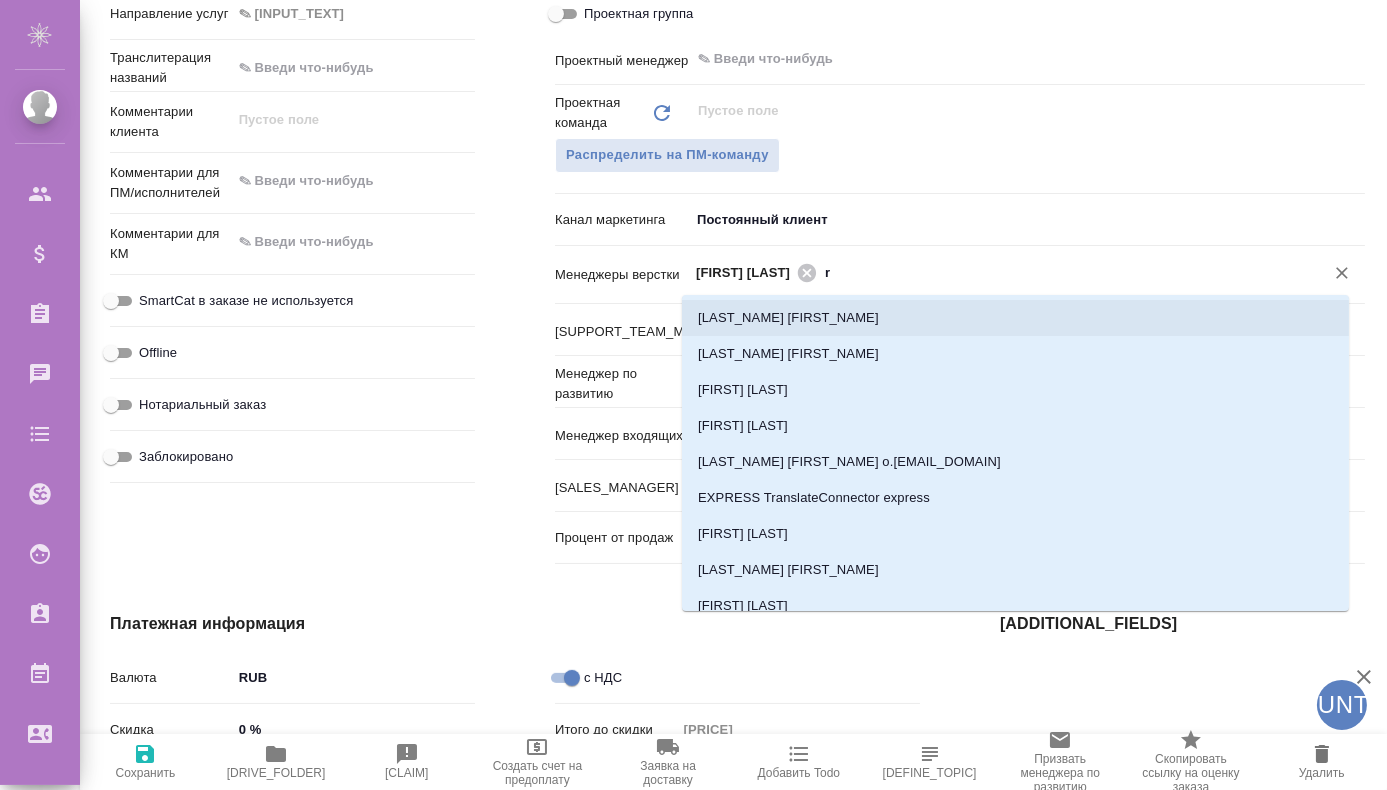 type on "r_" 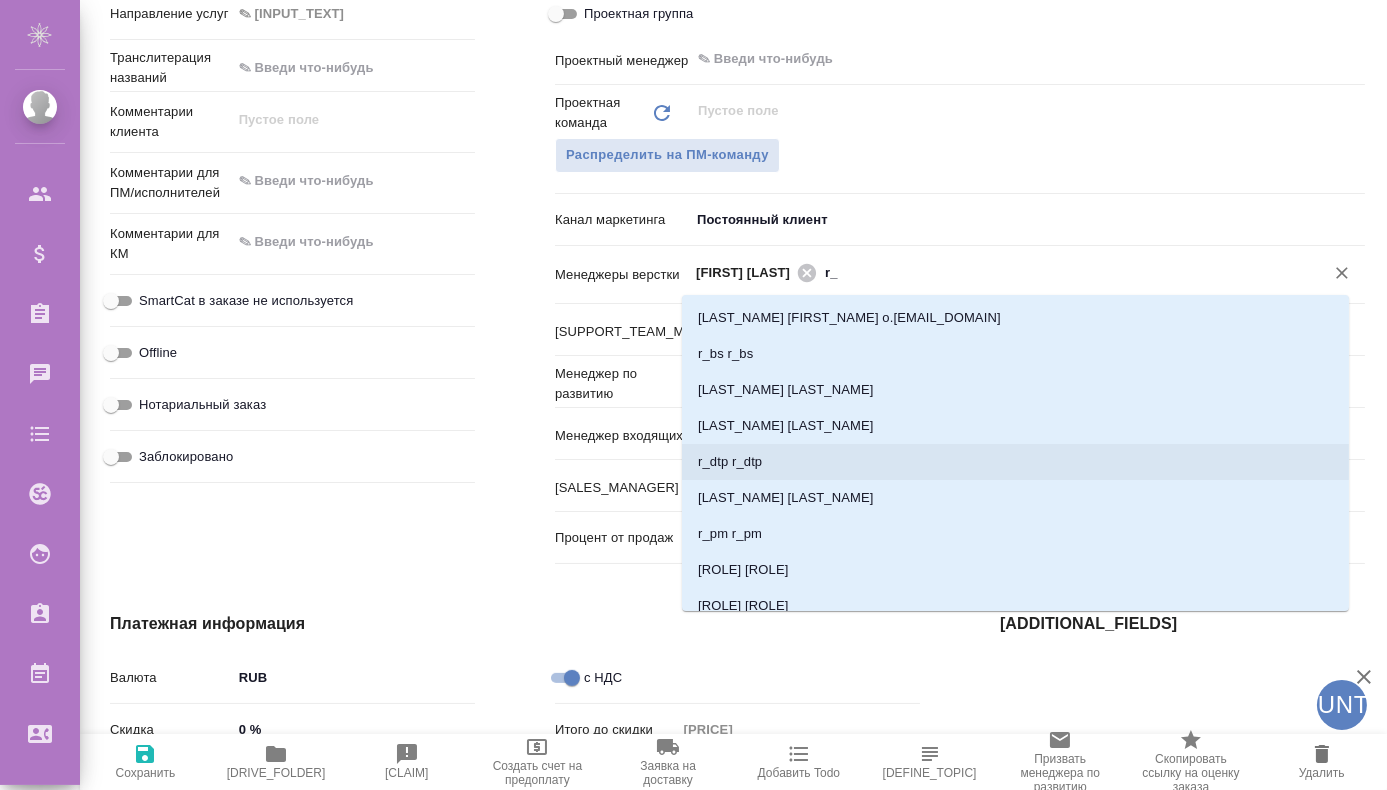 click on "r_dtp r_dtp" at bounding box center (1015, 462) 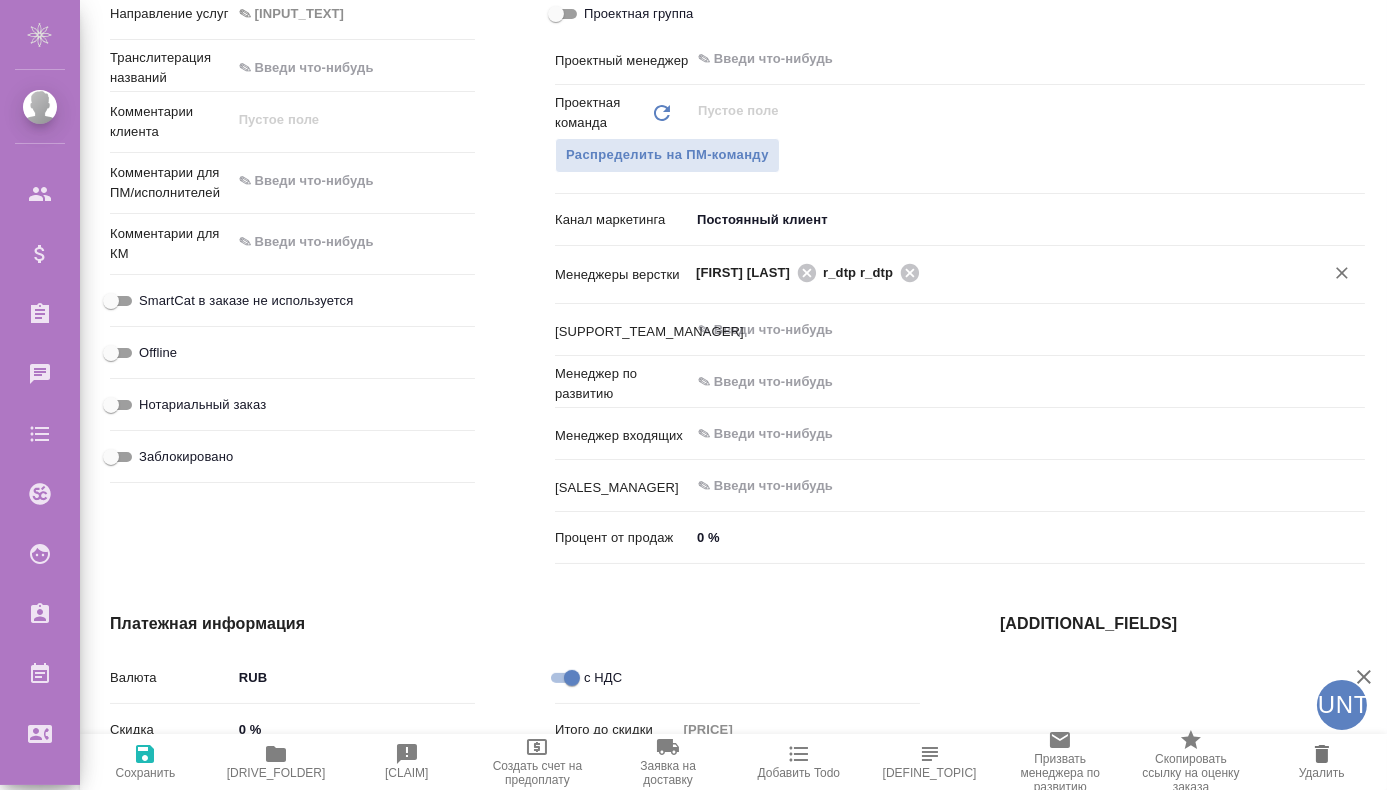 click on "Сохранить" at bounding box center (146, 773) 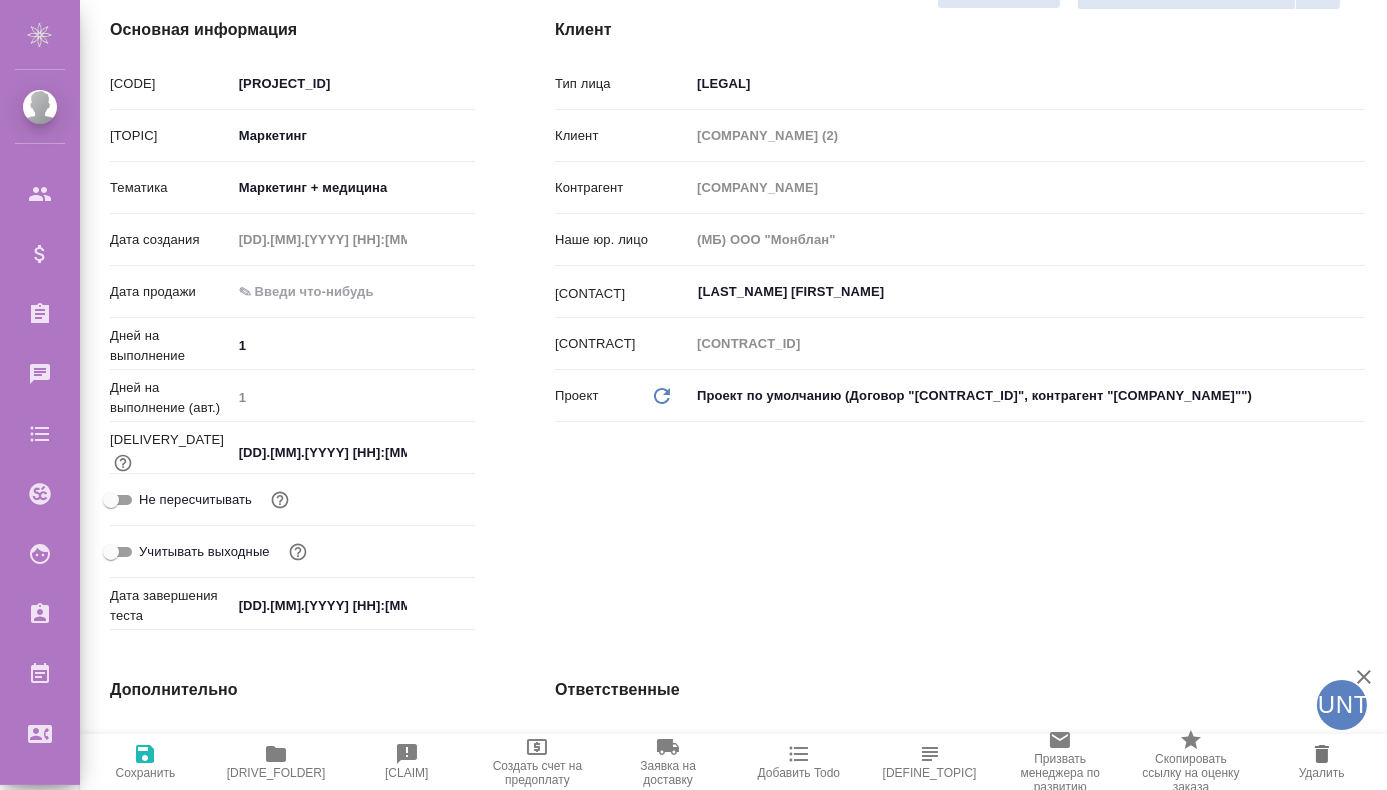 scroll, scrollTop: 316, scrollLeft: 0, axis: vertical 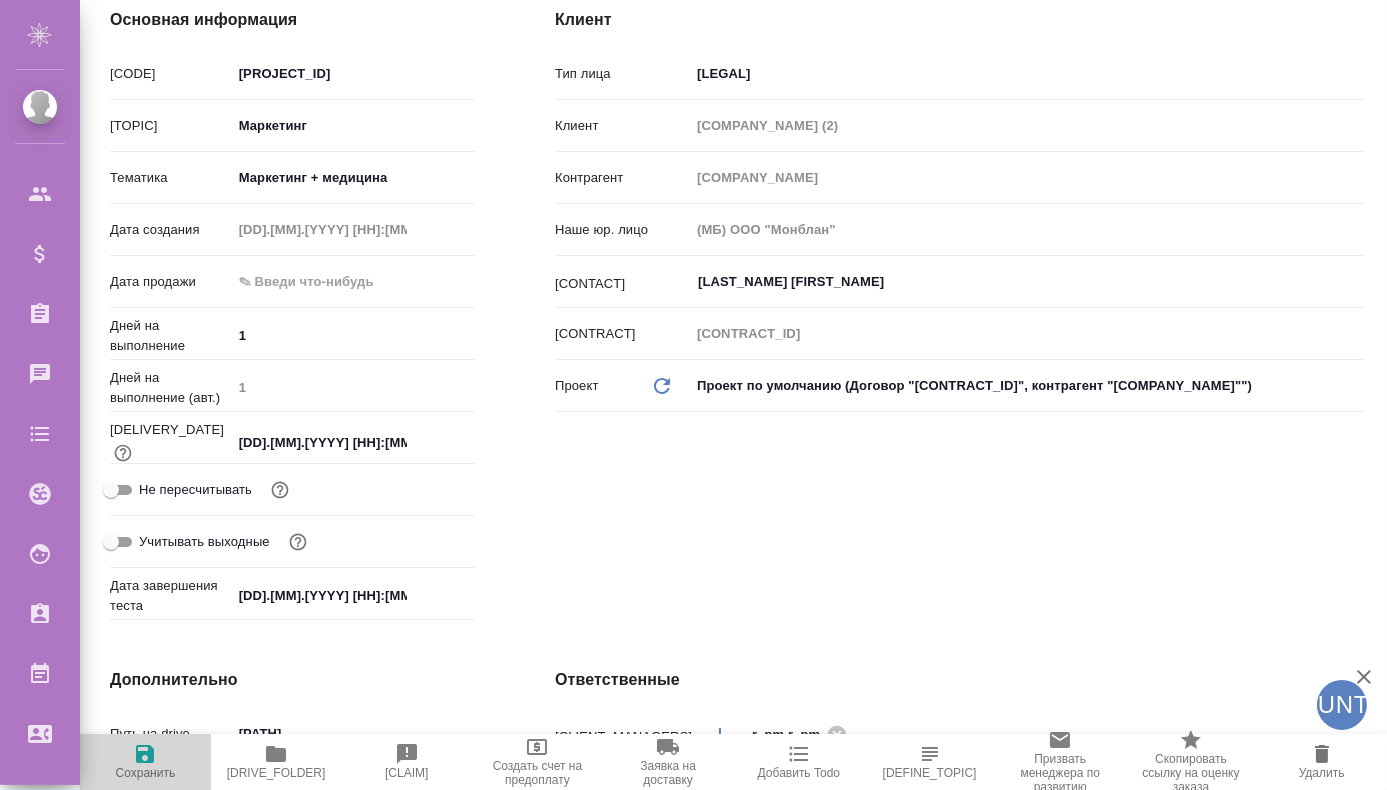 click on "Сохранить" at bounding box center [145, 761] 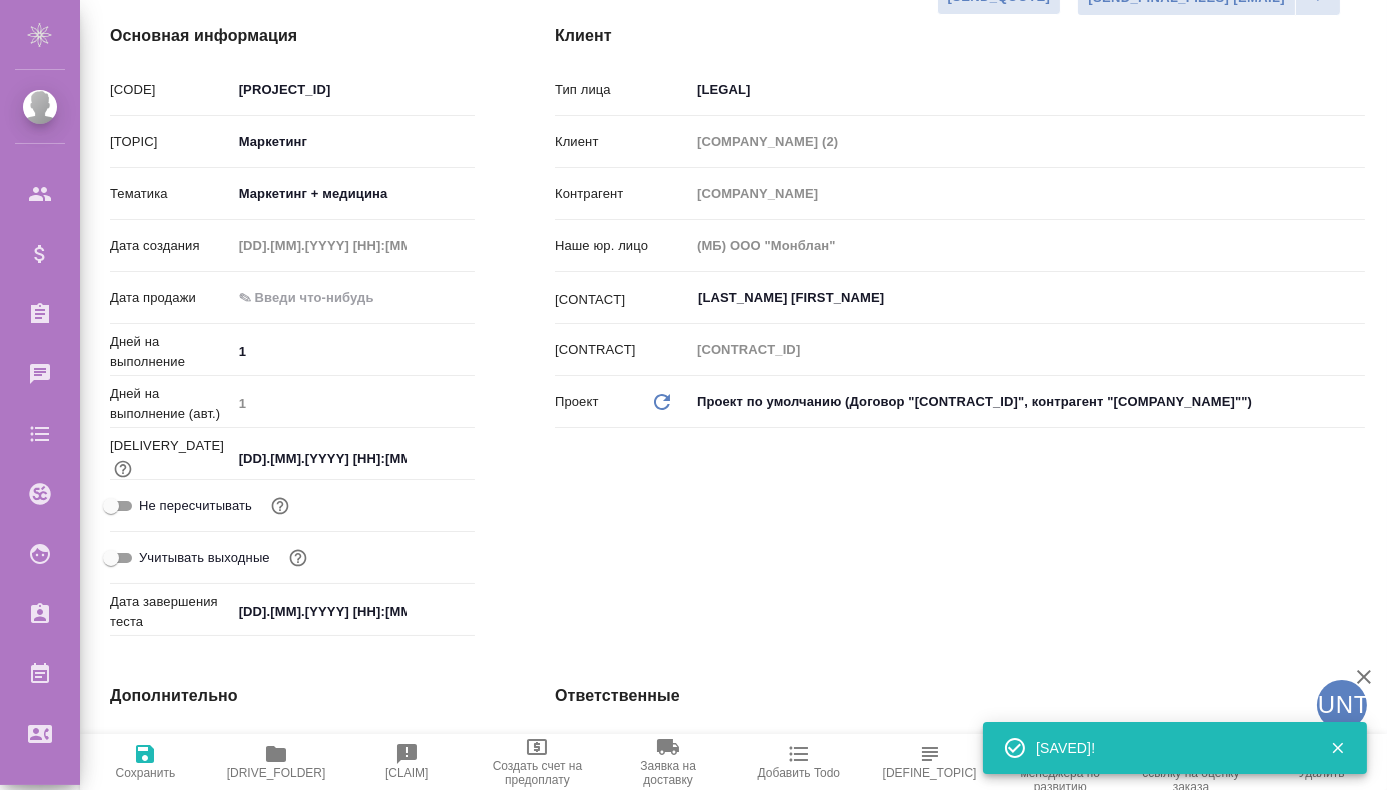 scroll, scrollTop: 316, scrollLeft: 0, axis: vertical 